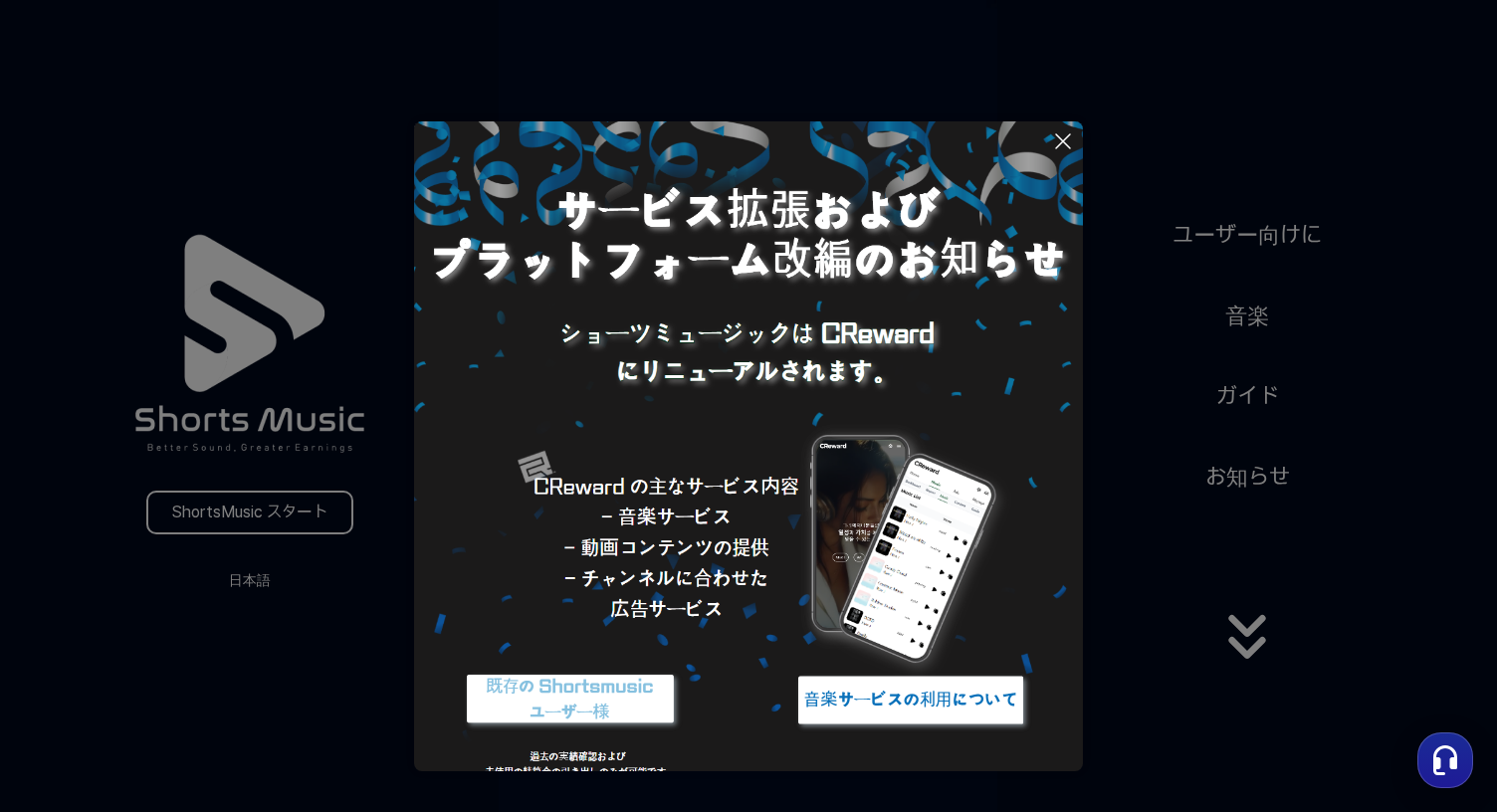 scroll, scrollTop: 0, scrollLeft: 0, axis: both 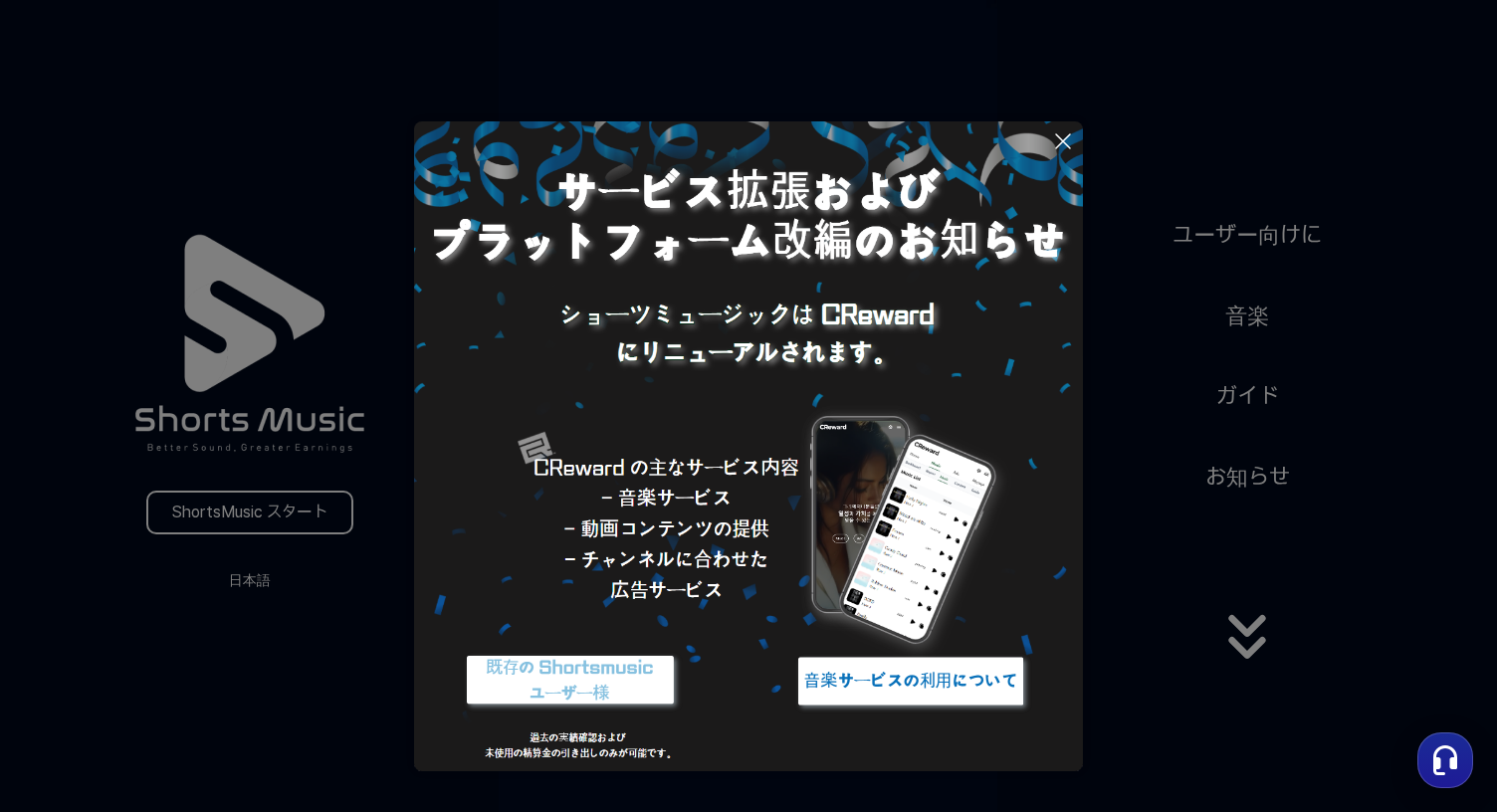 click 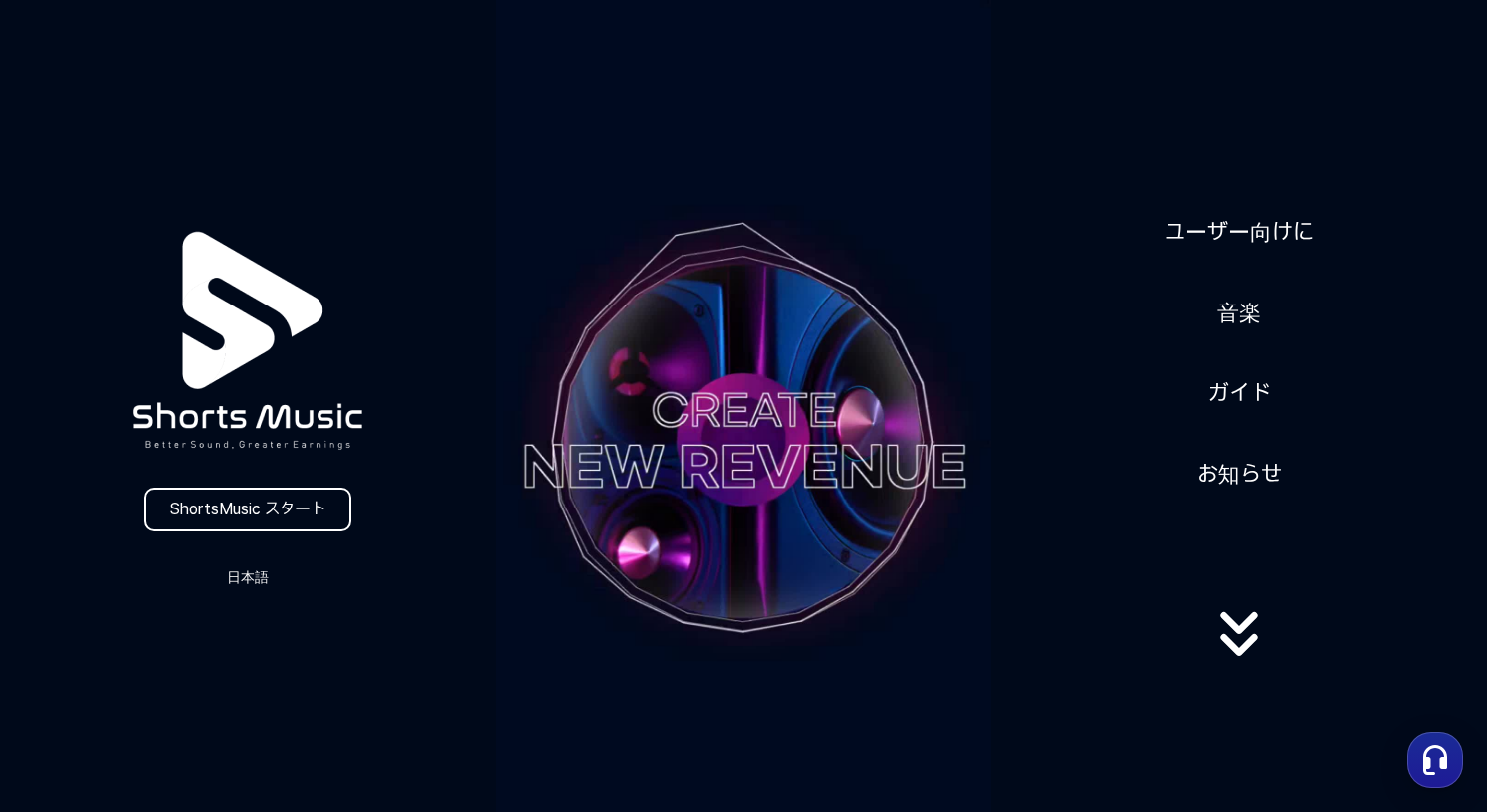 click at bounding box center (744, 440) 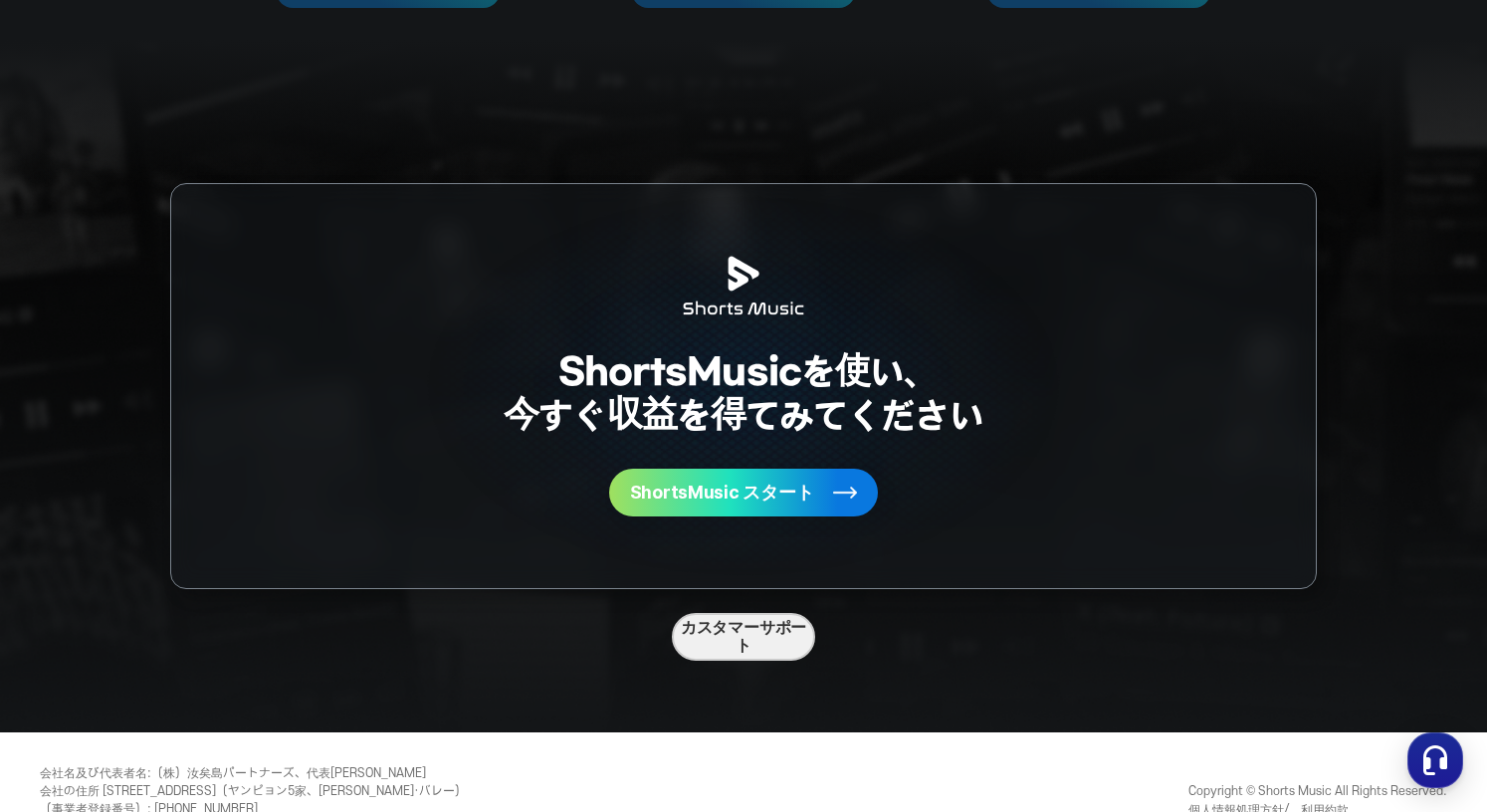 scroll, scrollTop: 5161, scrollLeft: 0, axis: vertical 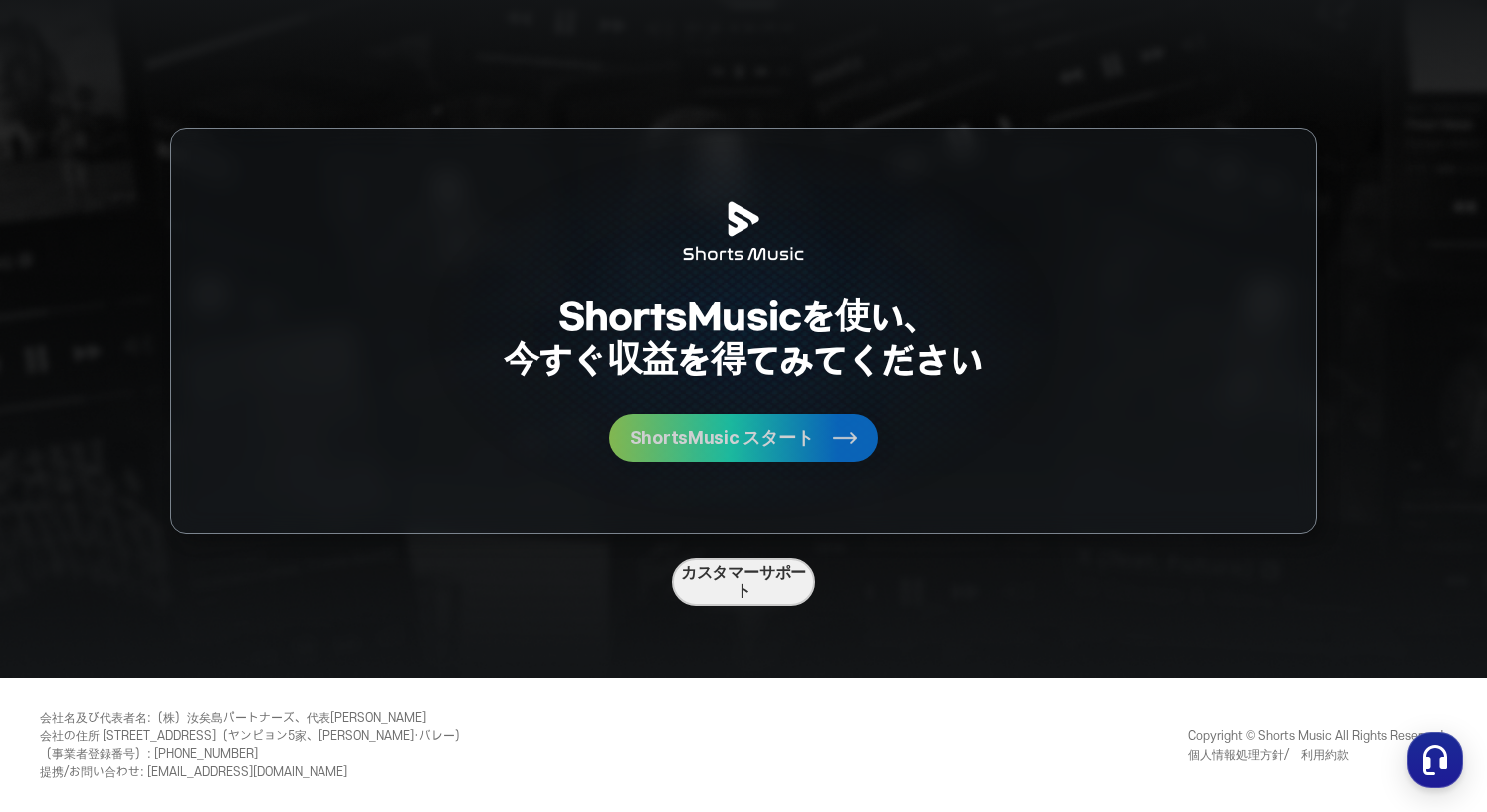 click on "ShortsMusic スタート" at bounding box center [722, 438] 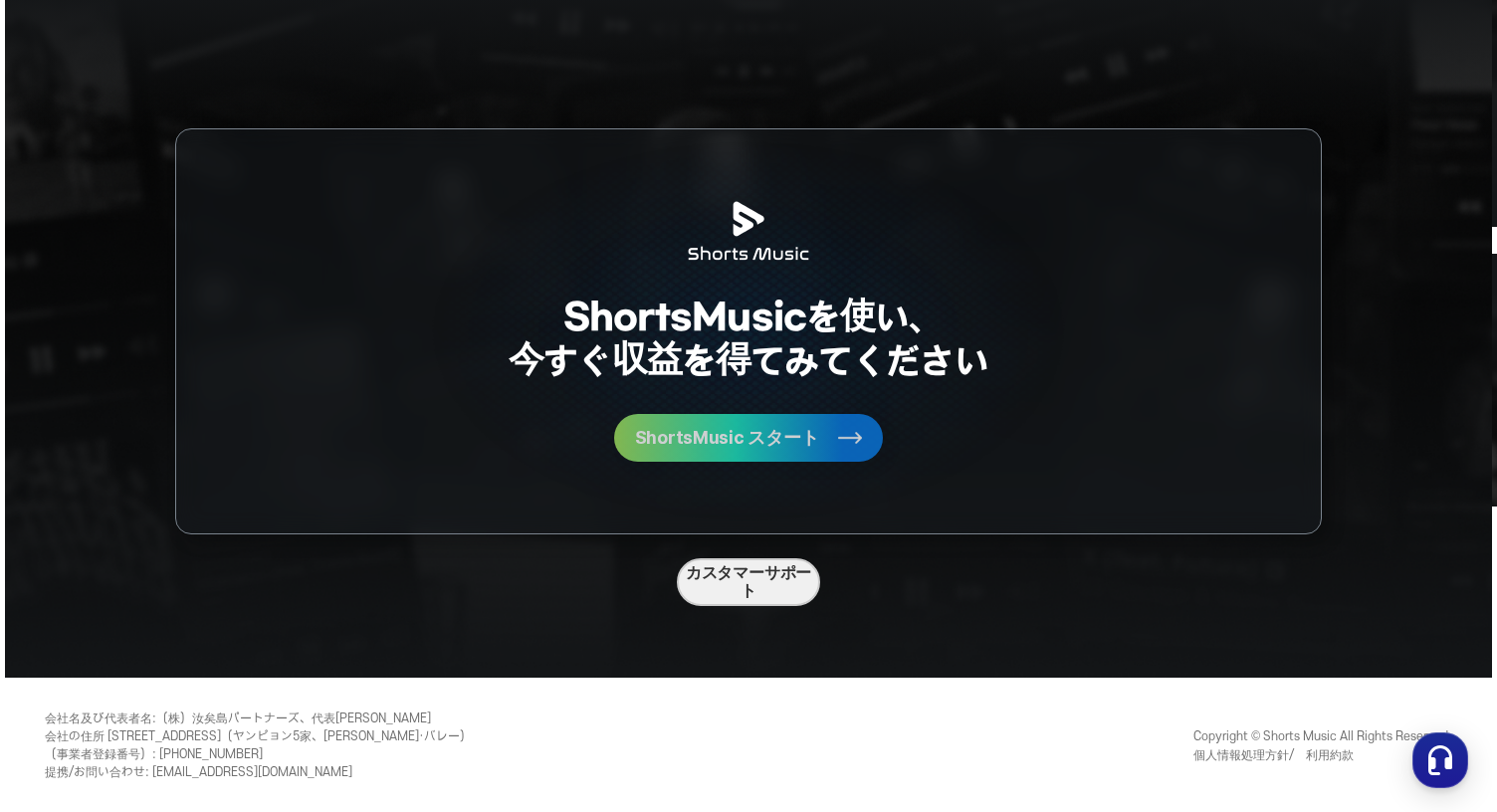 scroll, scrollTop: 0, scrollLeft: 0, axis: both 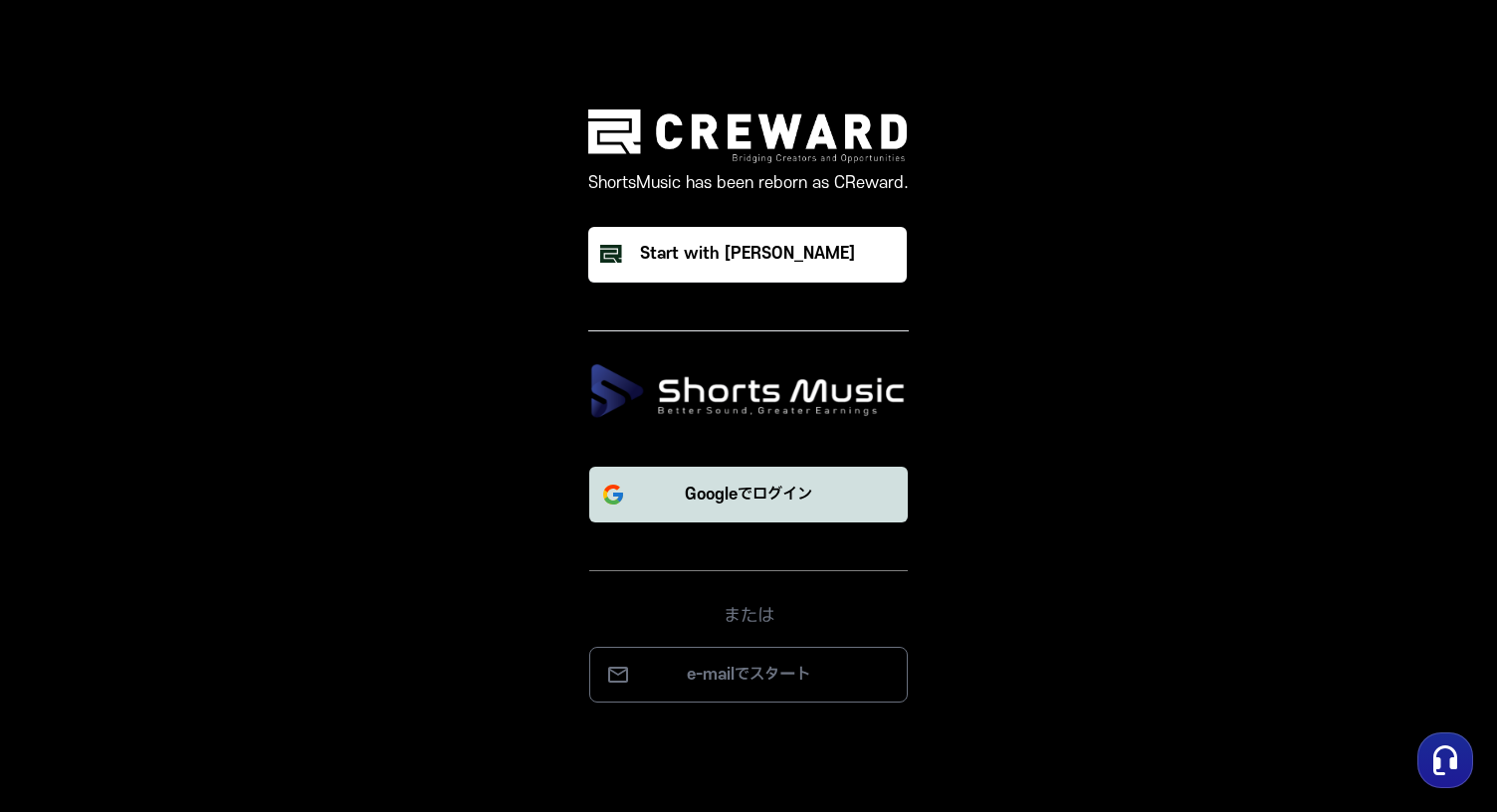 click on "Googleでログイン" at bounding box center (748, 495) 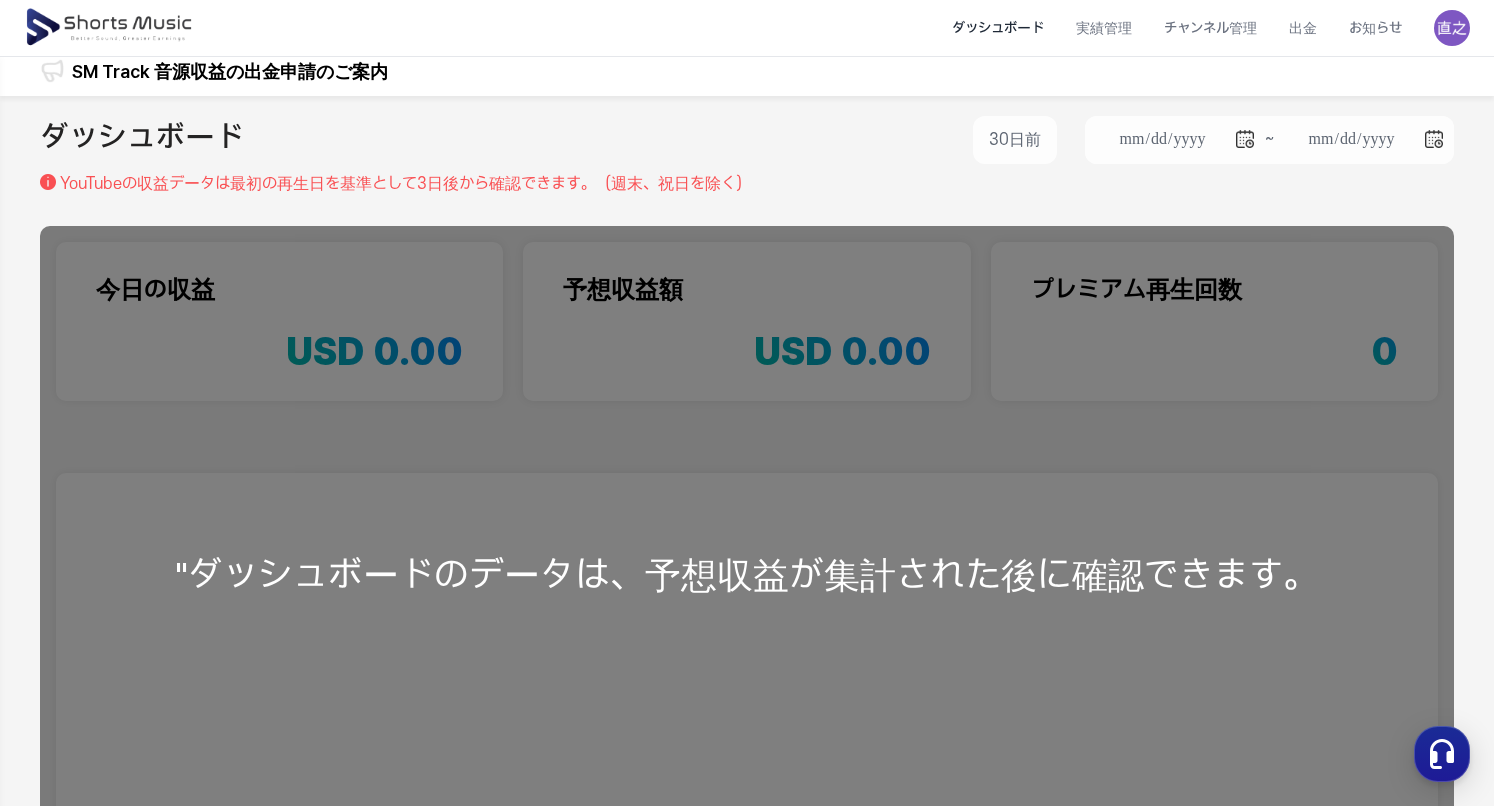 scroll, scrollTop: 10, scrollLeft: 0, axis: vertical 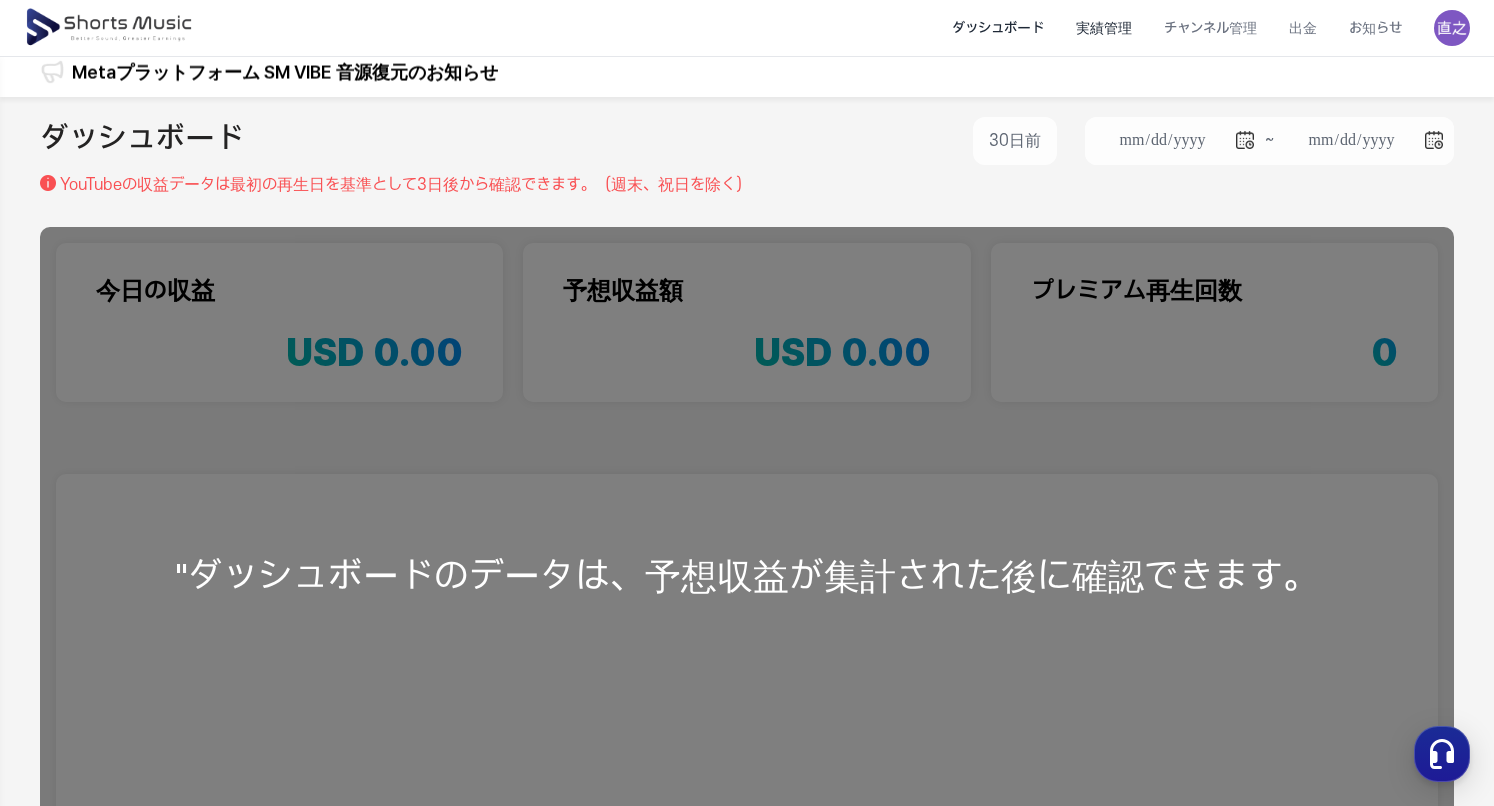 click on "実績管理" at bounding box center (1104, 28) 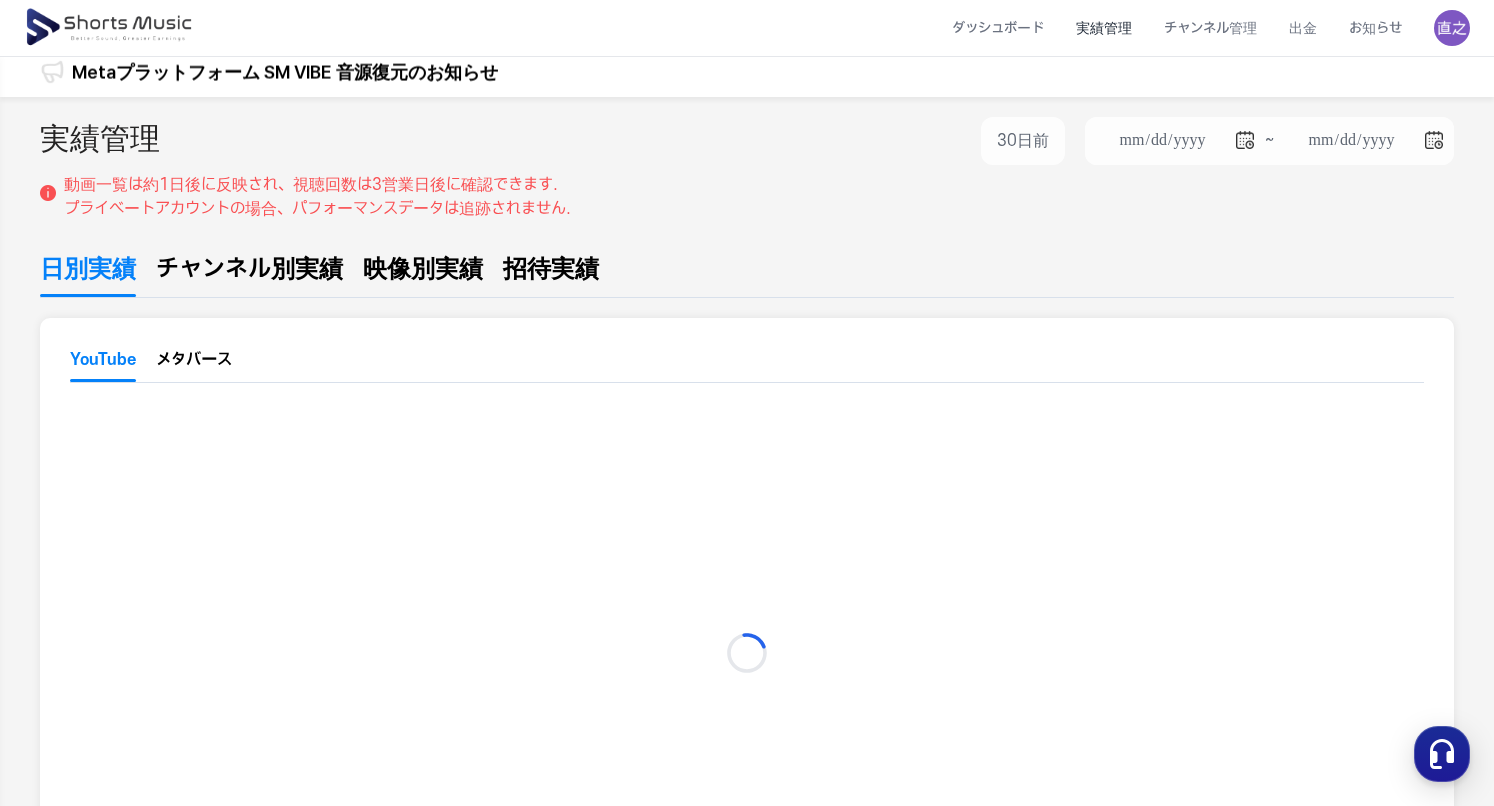 scroll, scrollTop: 0, scrollLeft: 0, axis: both 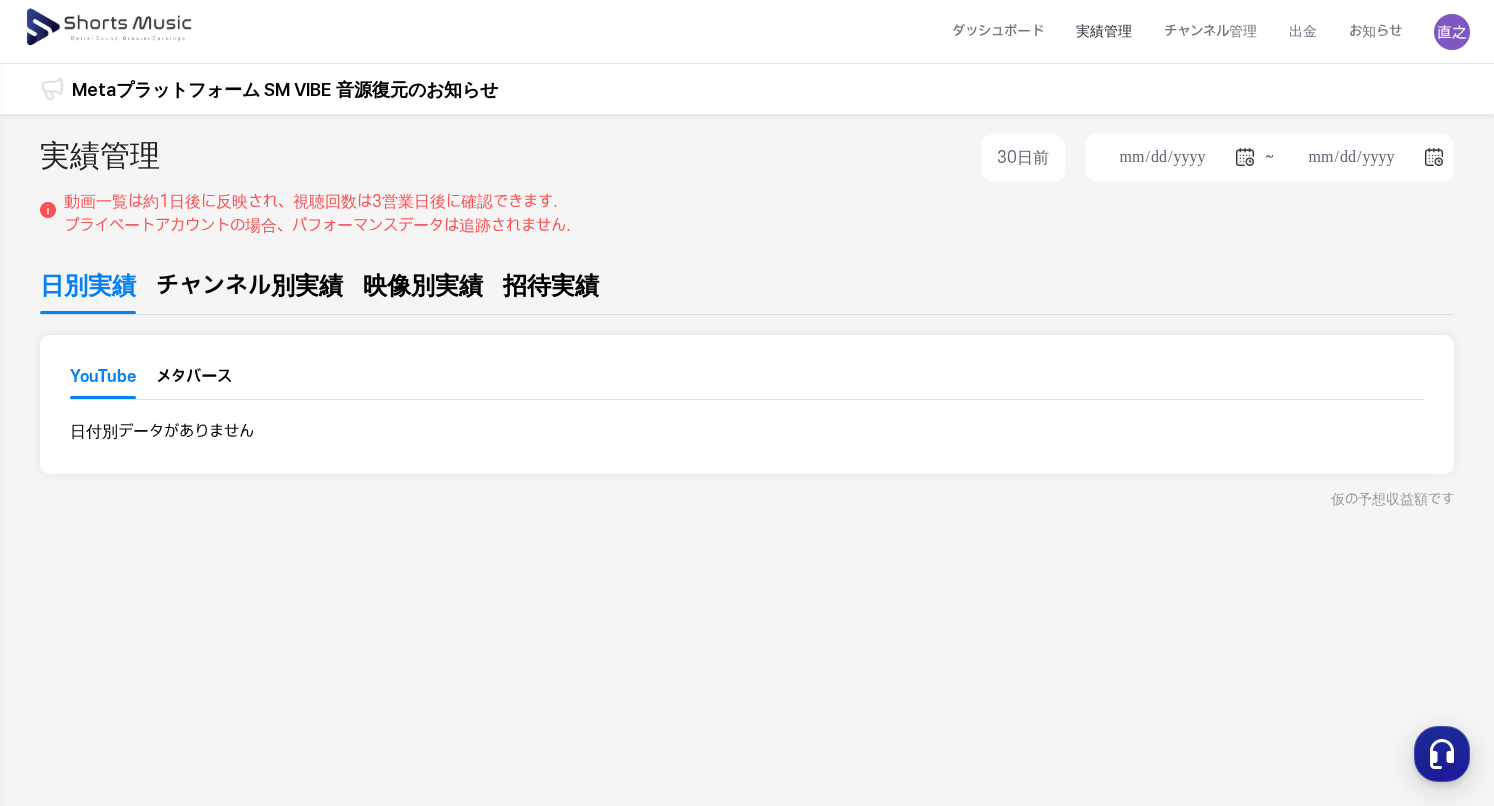 click on "チャンネル別実績" at bounding box center [249, 286] 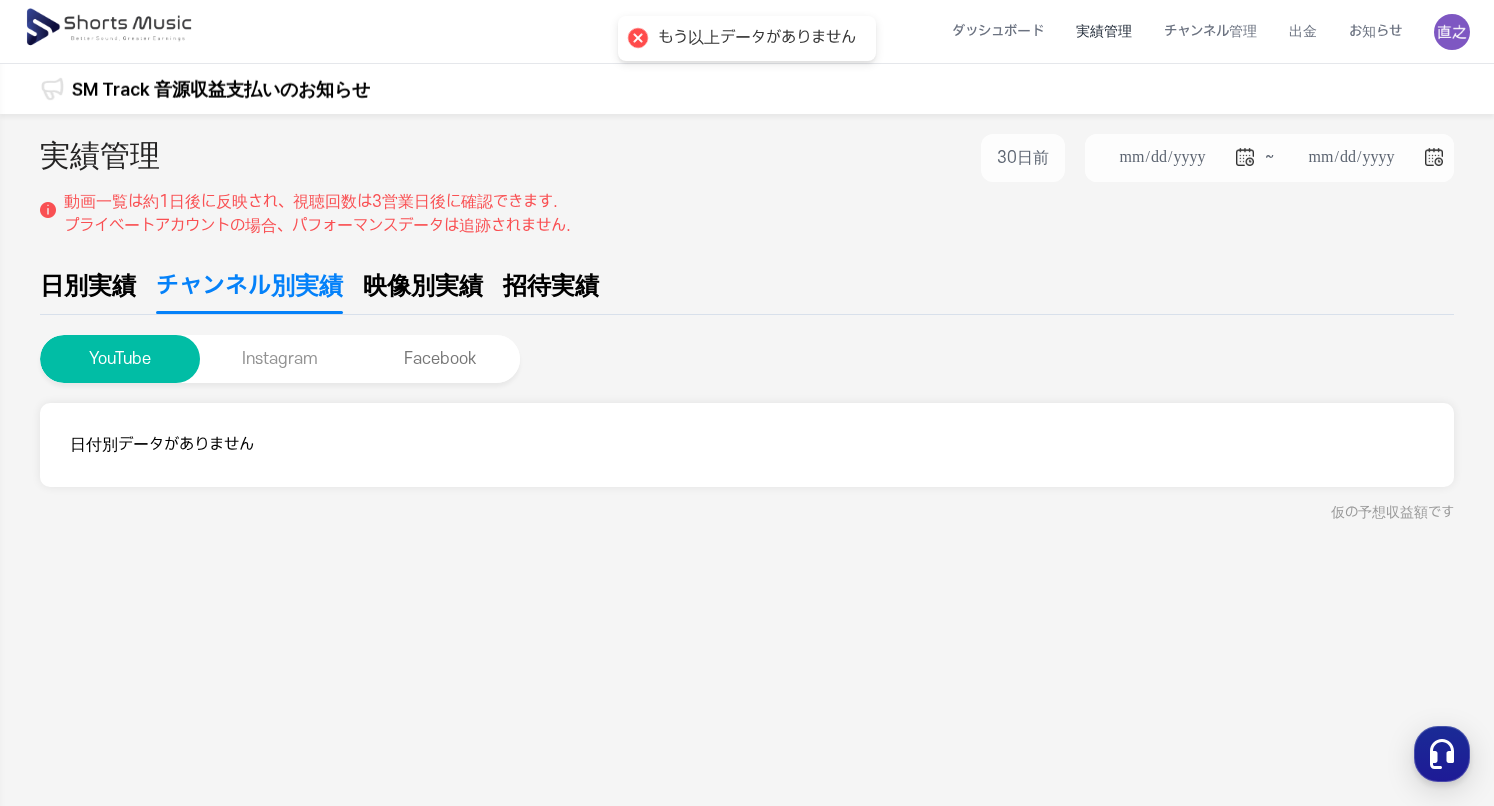 click on "Instagram" at bounding box center [280, 359] 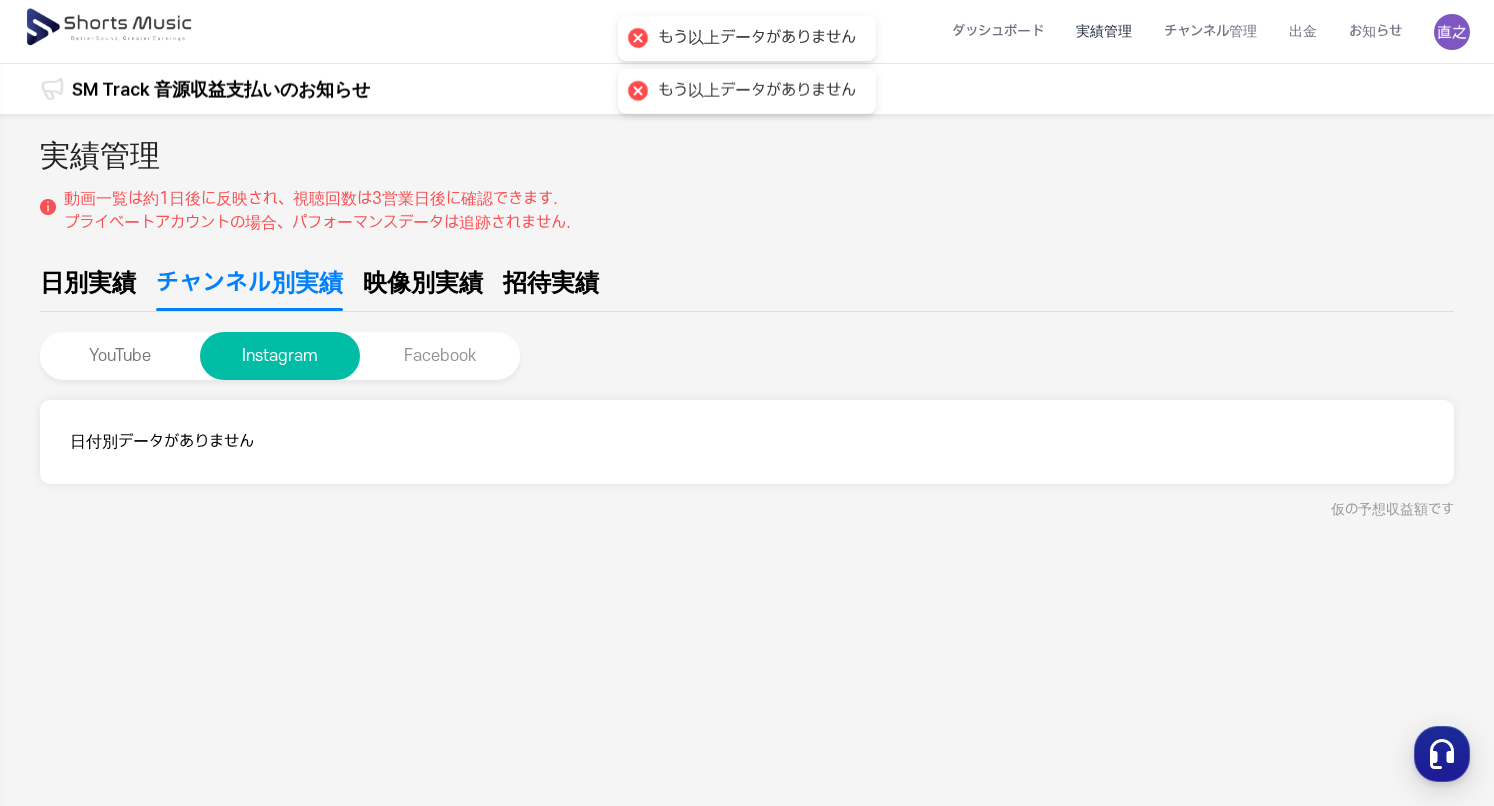 click on "Facebook" at bounding box center [440, 356] 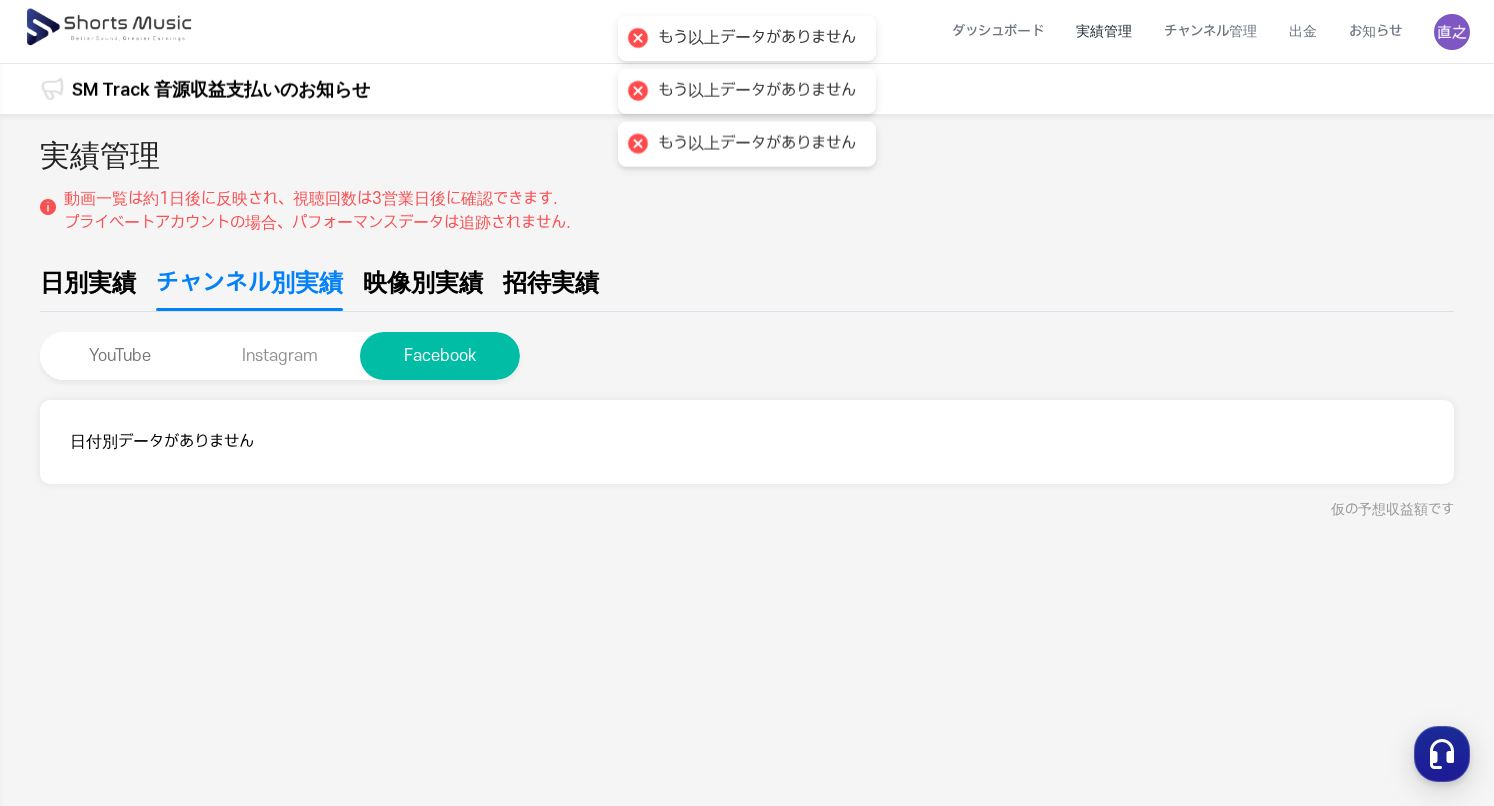 click on "Instagram" at bounding box center (280, 356) 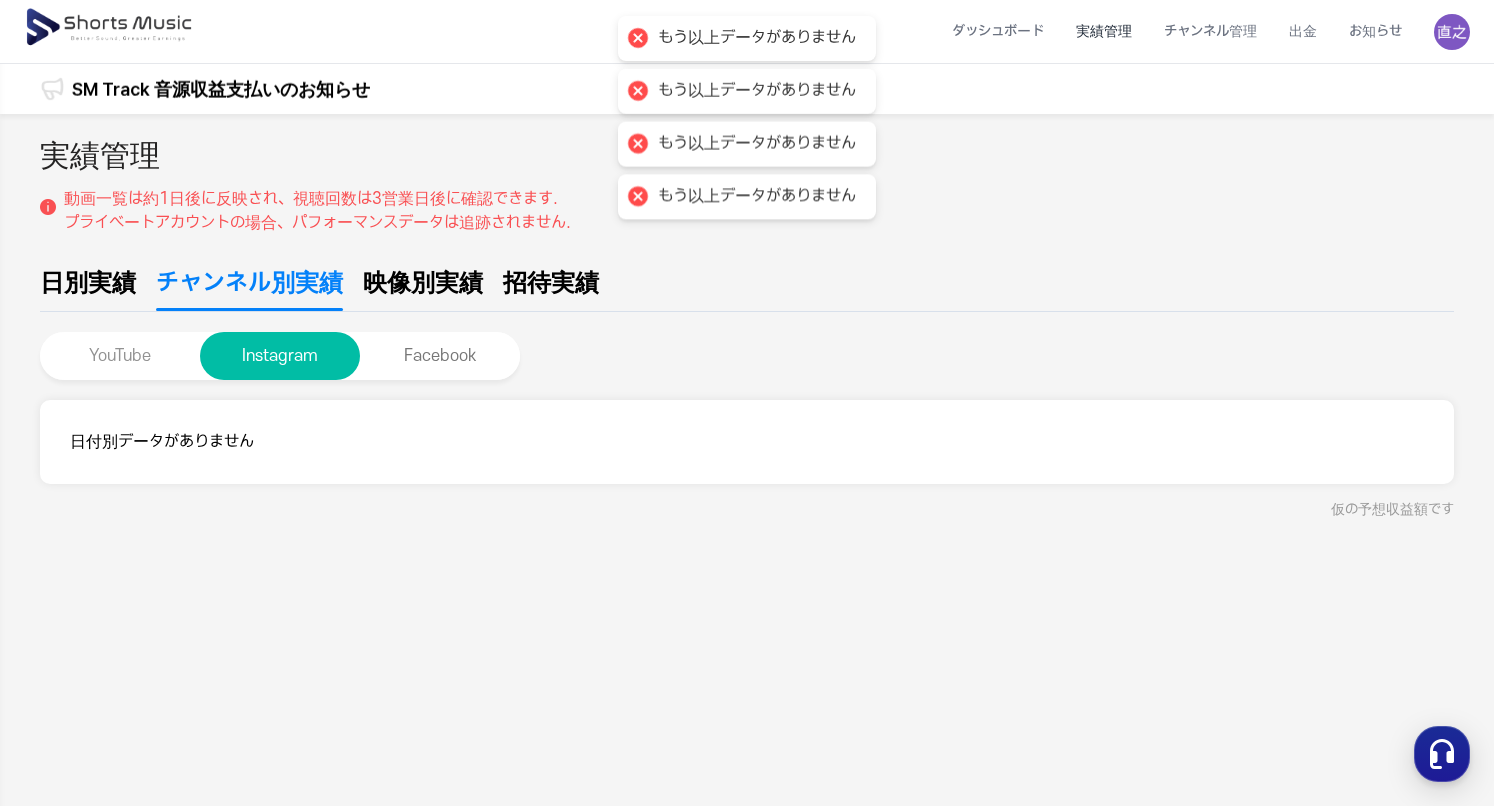 click on "YouTube" at bounding box center [120, 356] 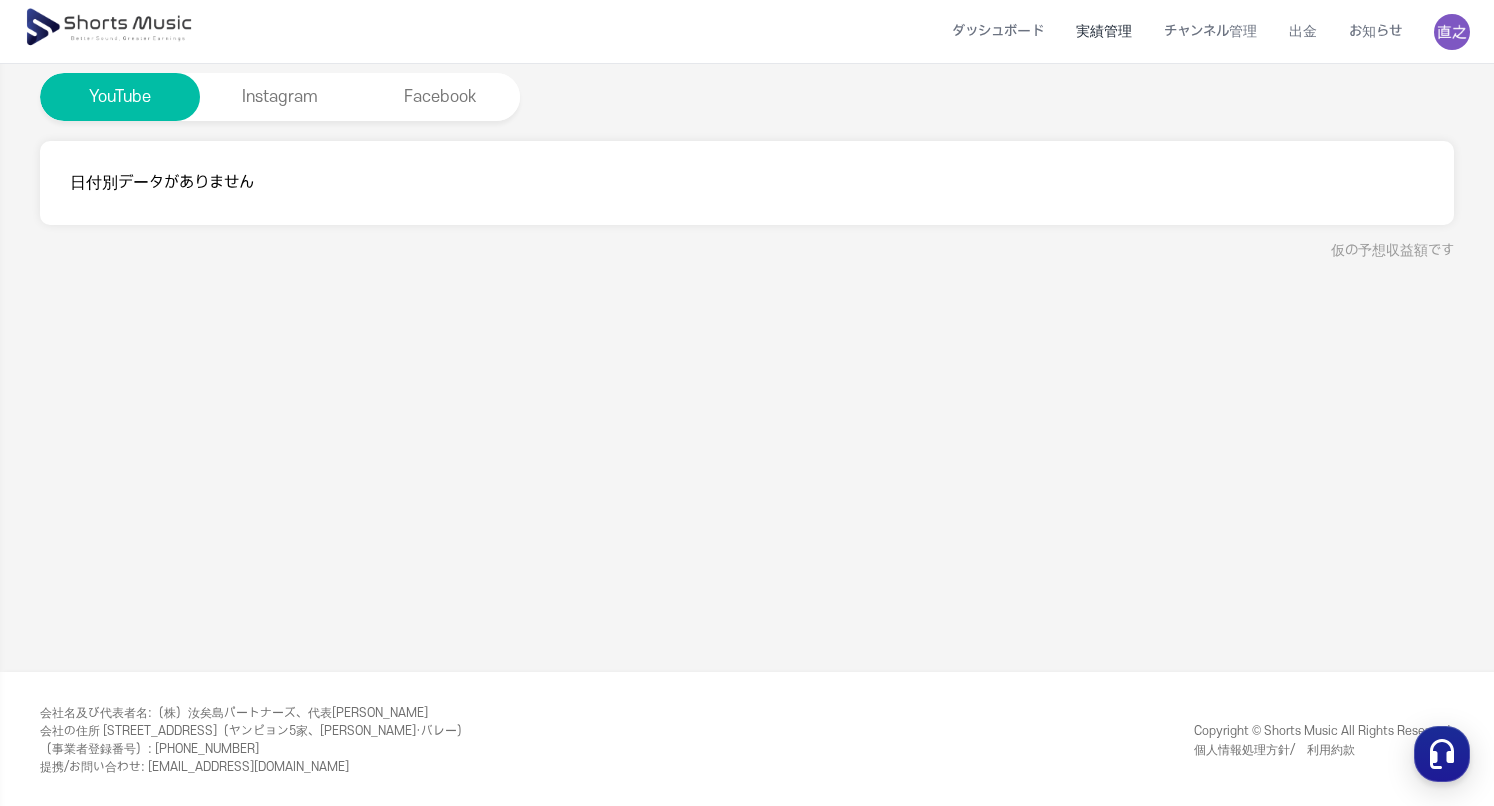 scroll, scrollTop: 0, scrollLeft: 0, axis: both 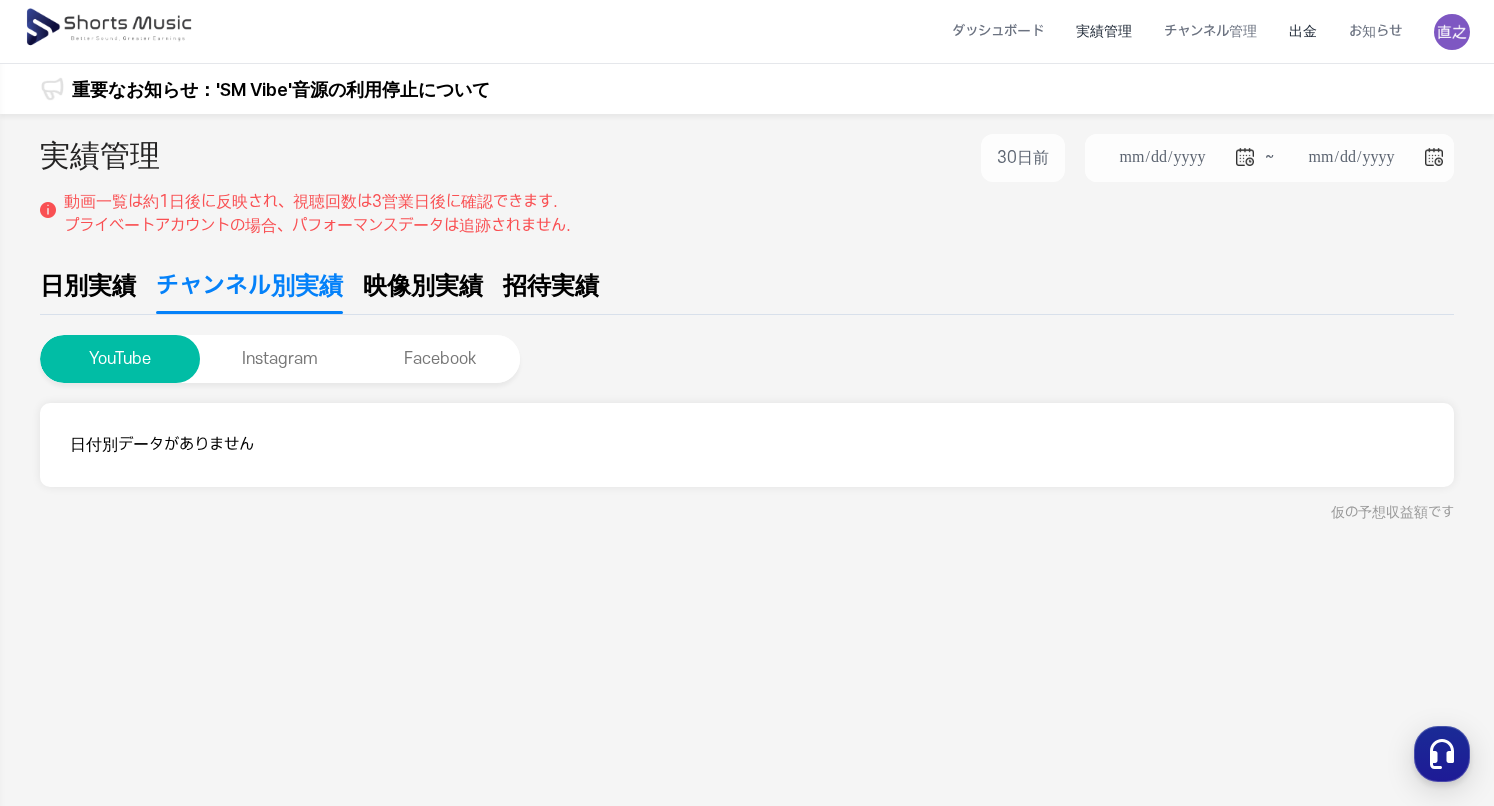 click on "出金" at bounding box center (1303, 31) 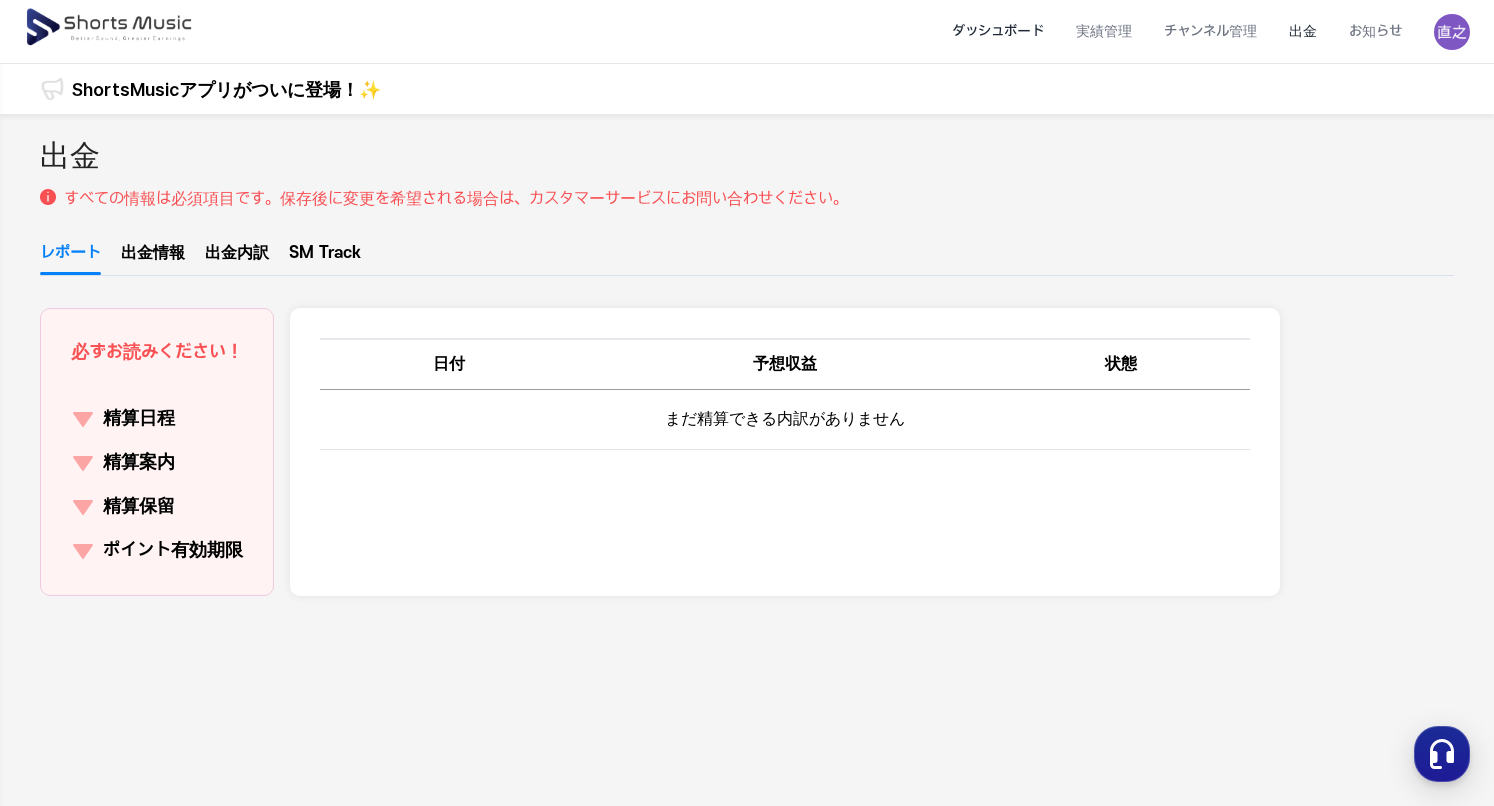 click on "ダッシュボード" at bounding box center (998, 31) 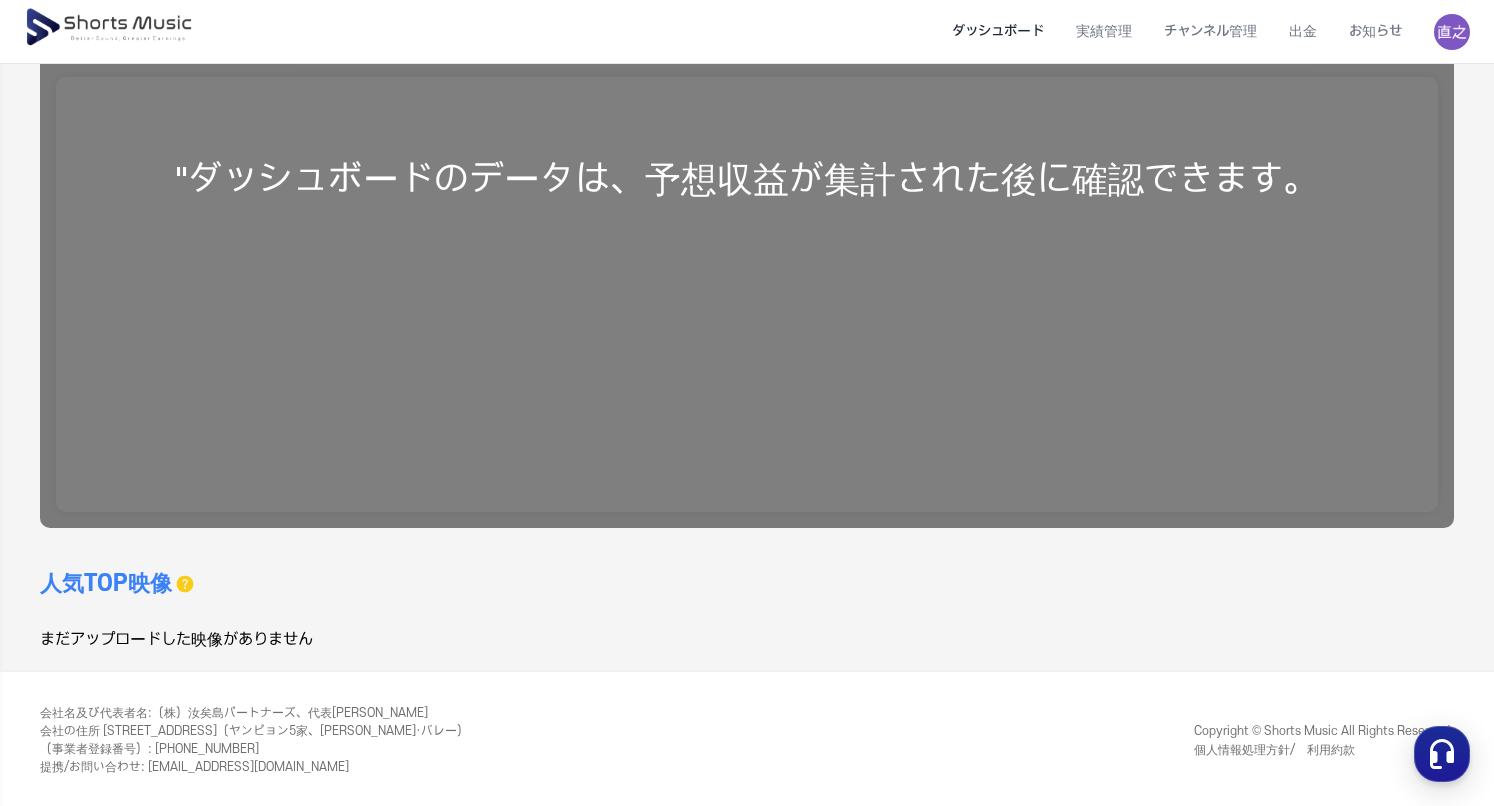 scroll, scrollTop: 0, scrollLeft: 0, axis: both 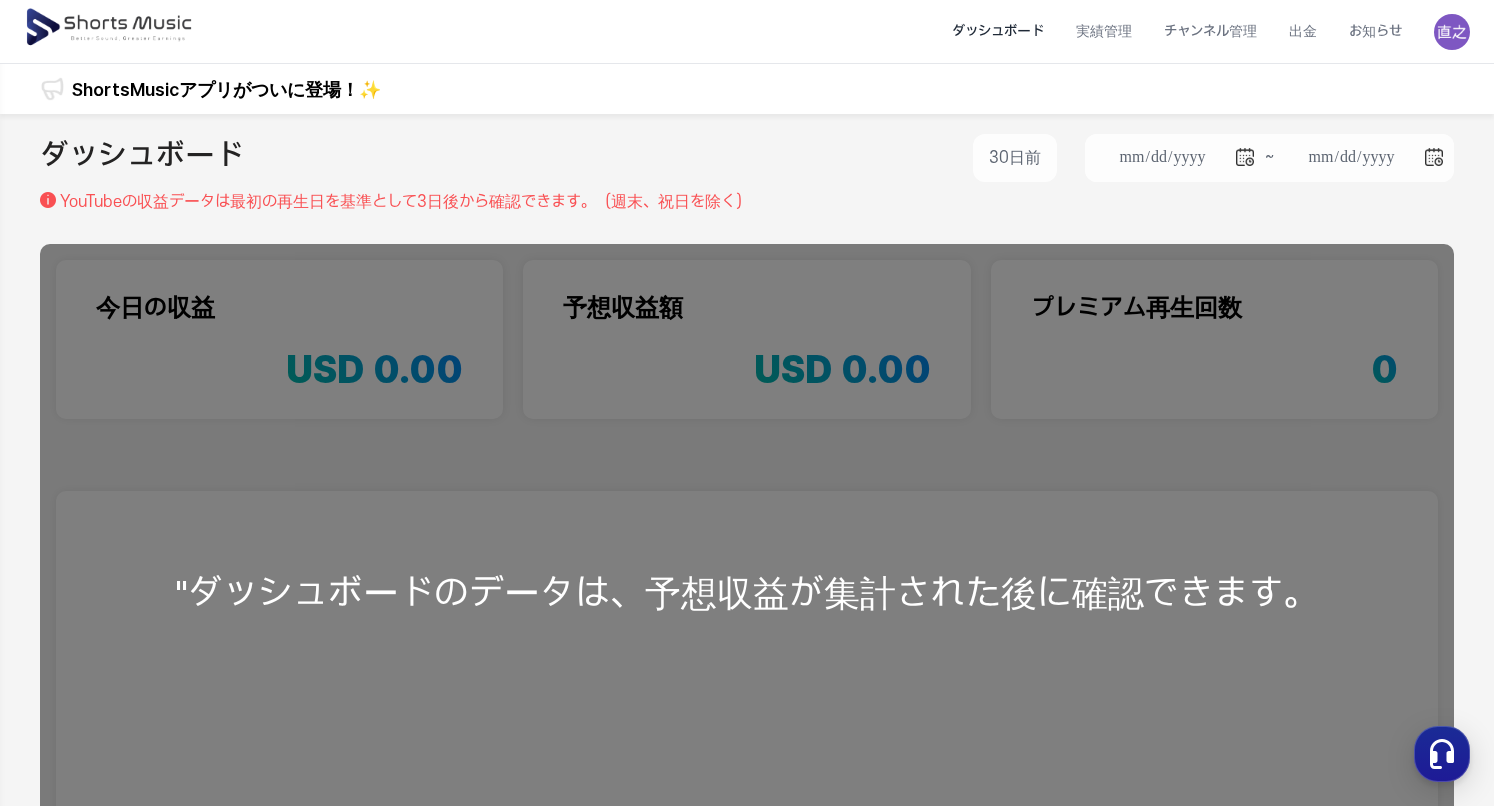 click at bounding box center (110, 28) 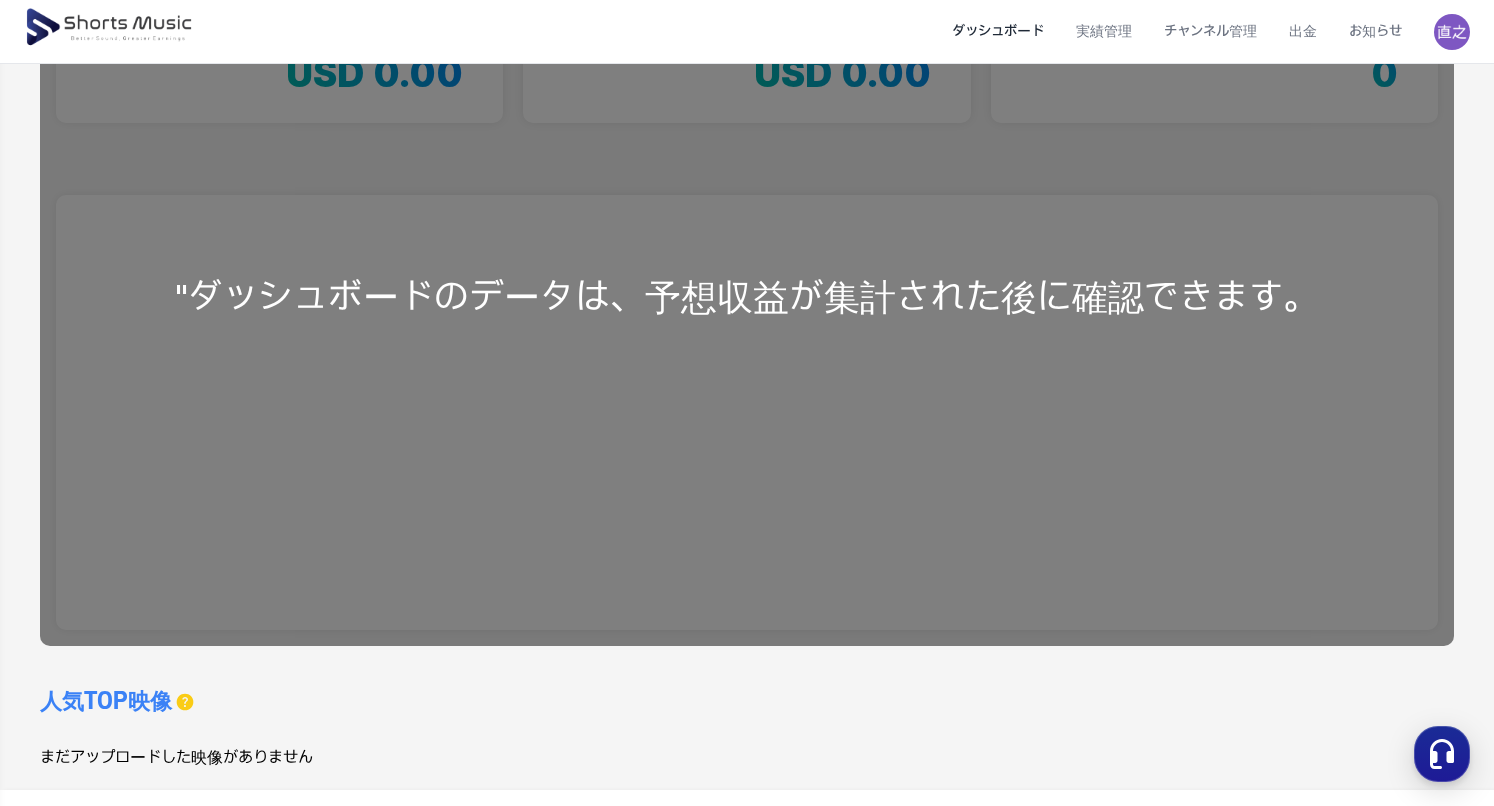 scroll, scrollTop: 296, scrollLeft: 0, axis: vertical 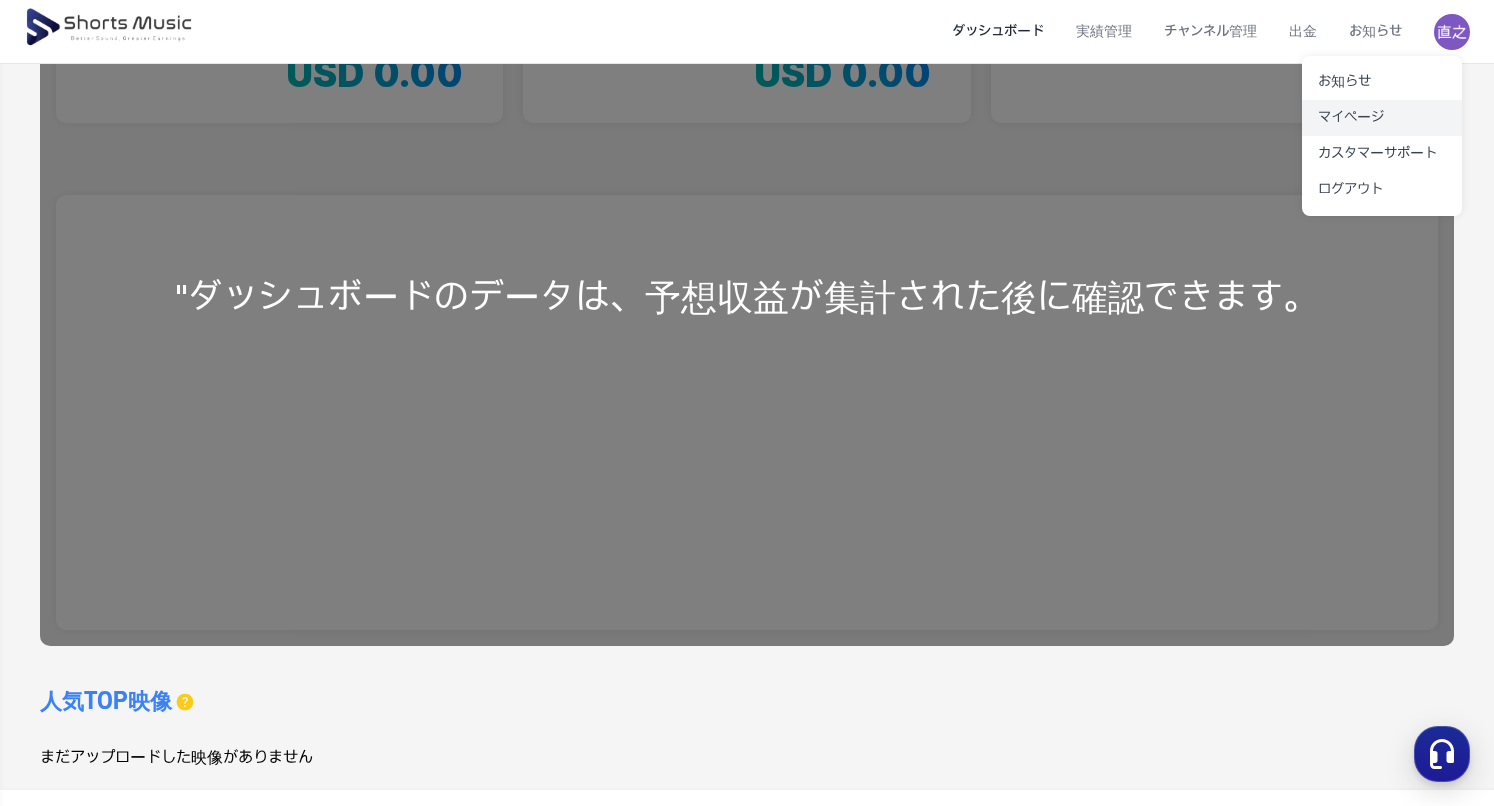 click on "マイページ" at bounding box center (1382, 118) 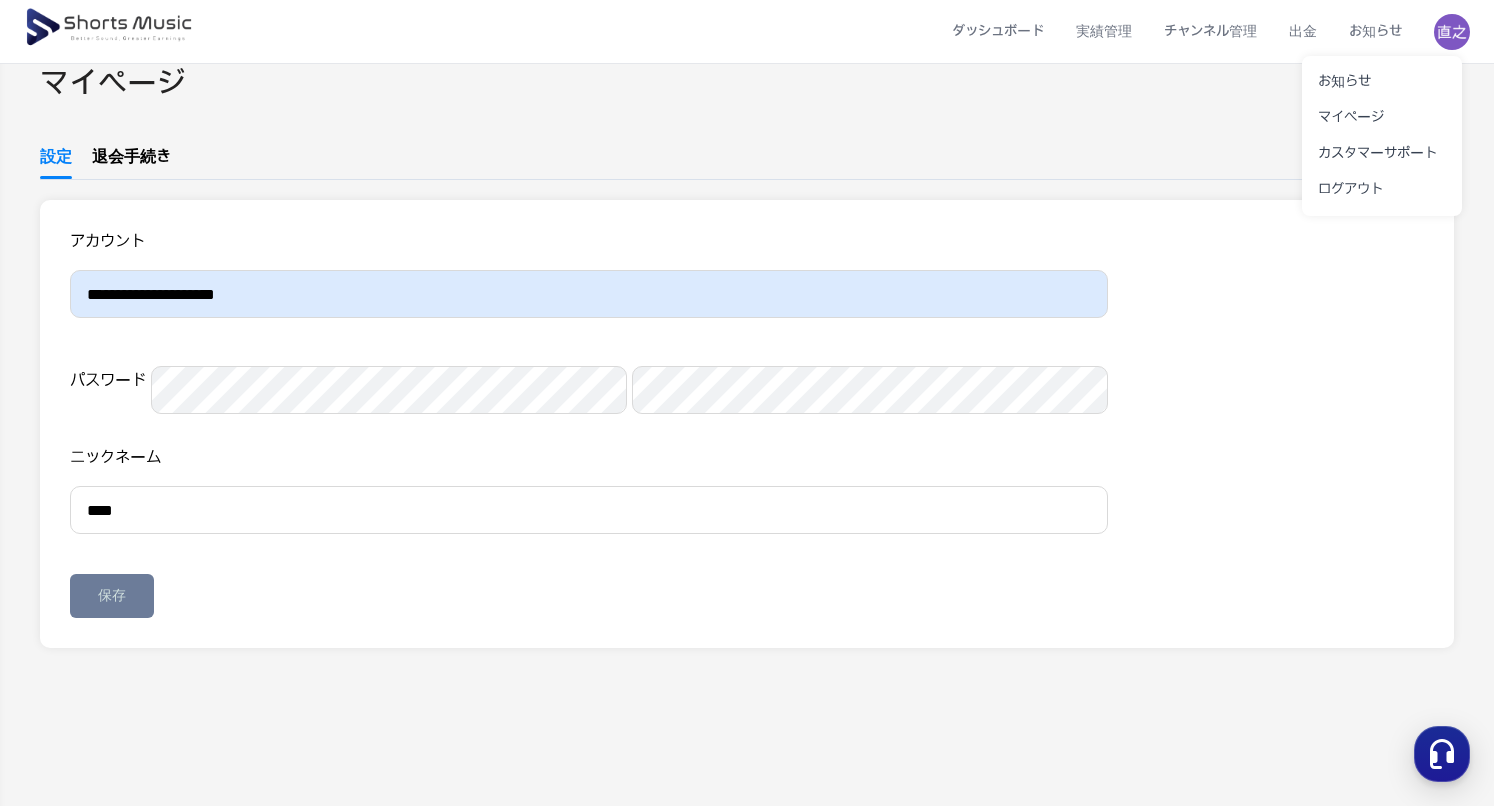 scroll, scrollTop: 70, scrollLeft: 0, axis: vertical 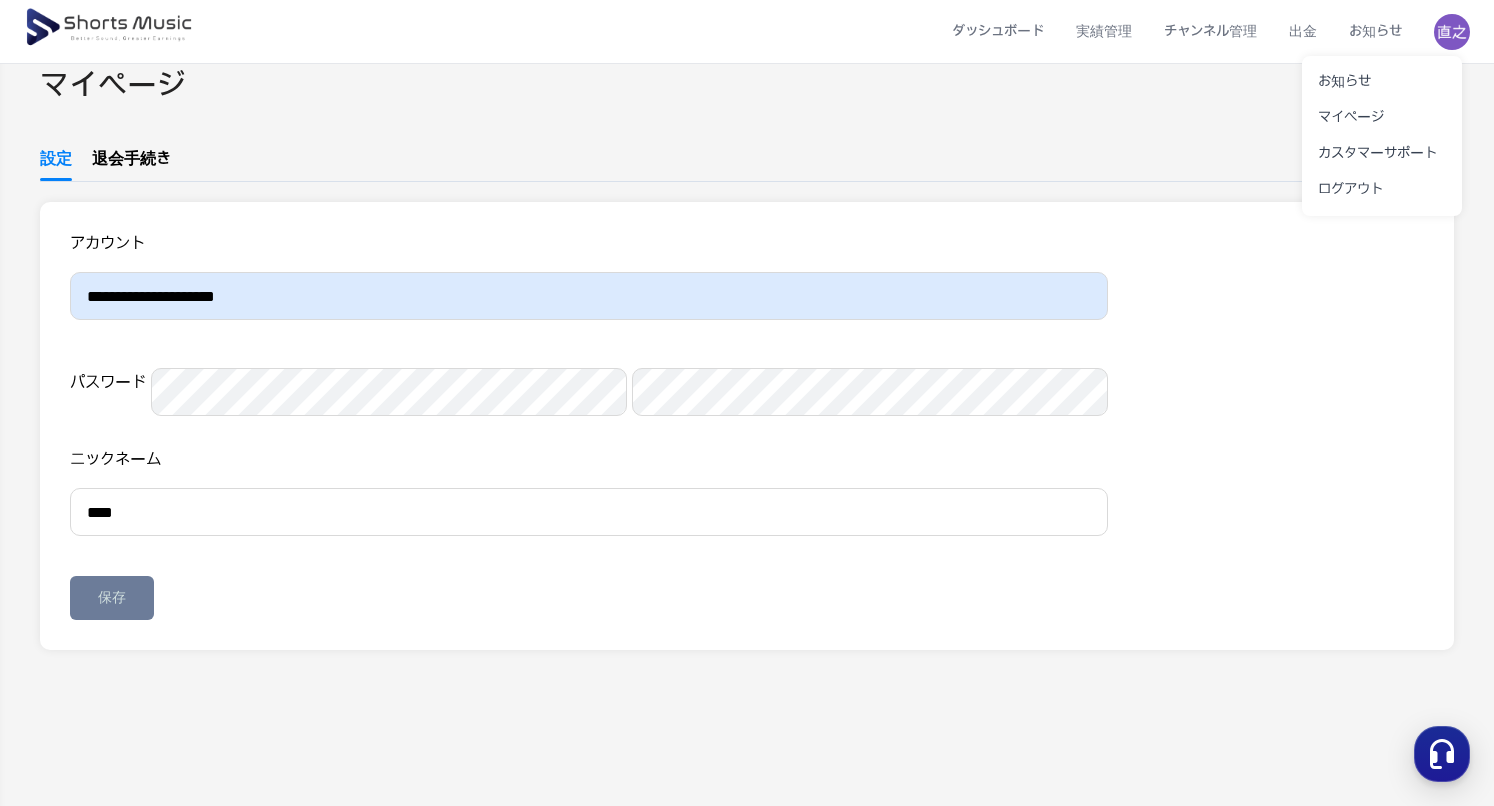 click at bounding box center [747, 403] 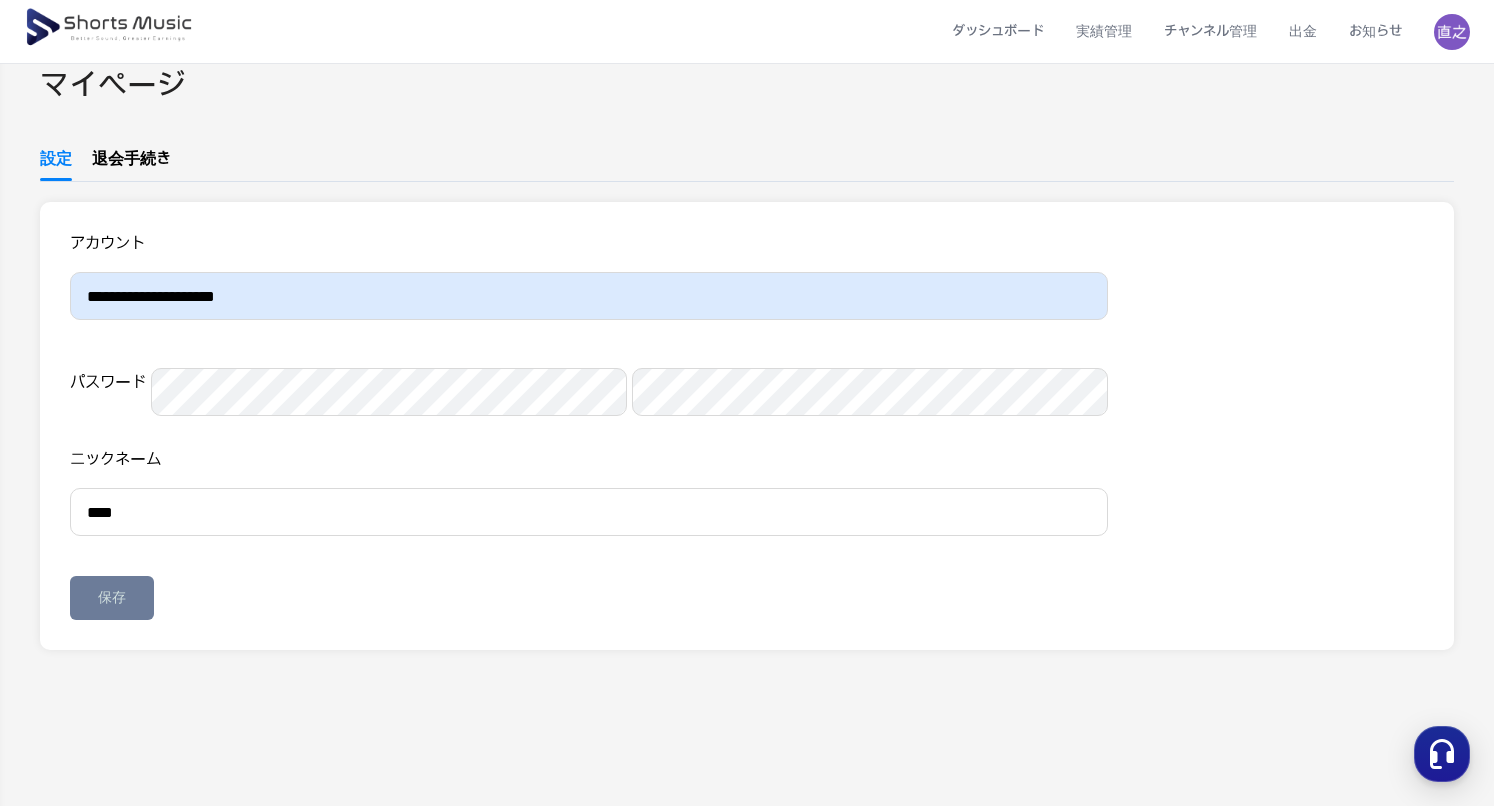 click on "パスワード" at bounding box center (589, 384) 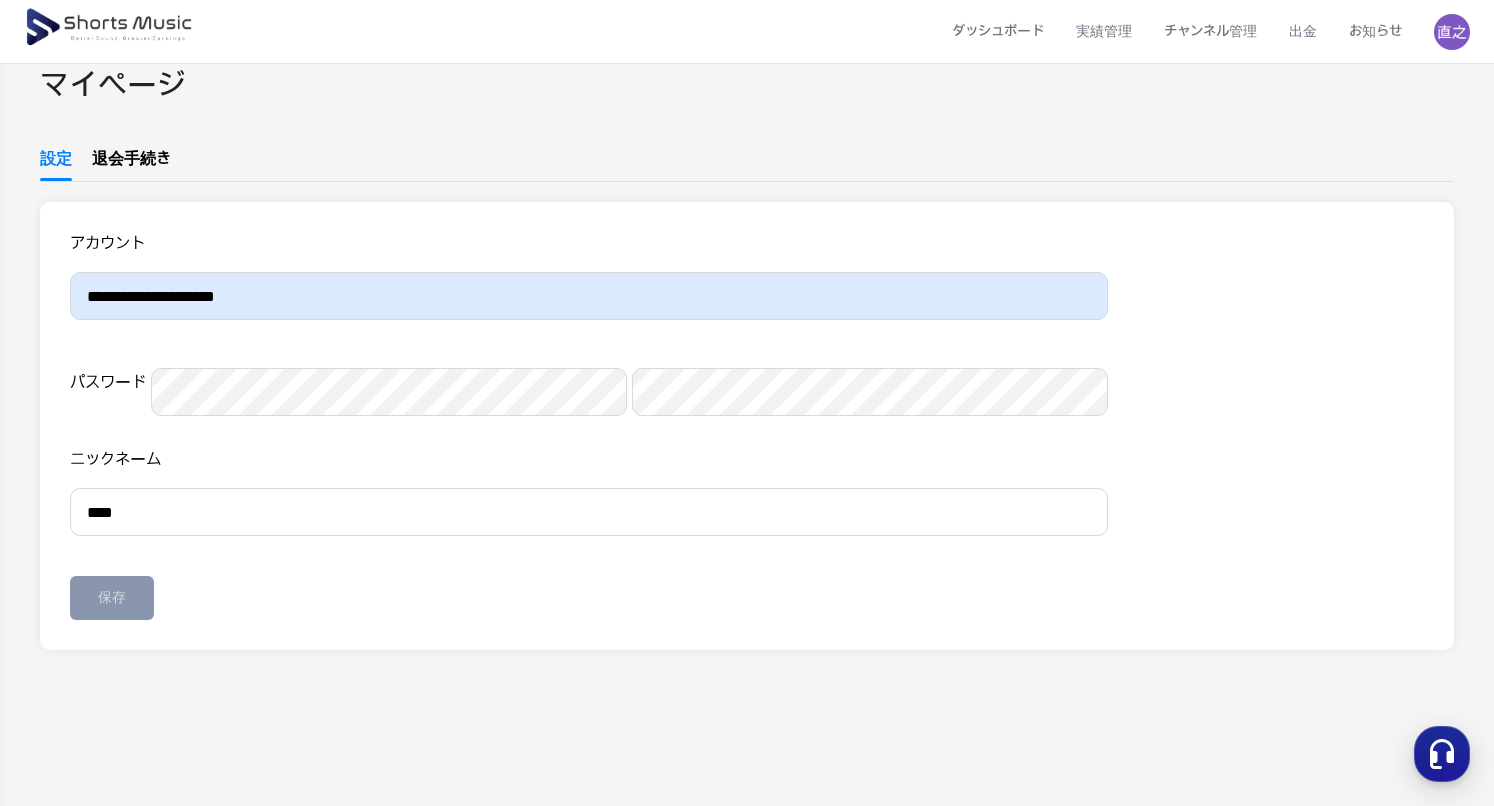 click on "保存" at bounding box center [112, 598] 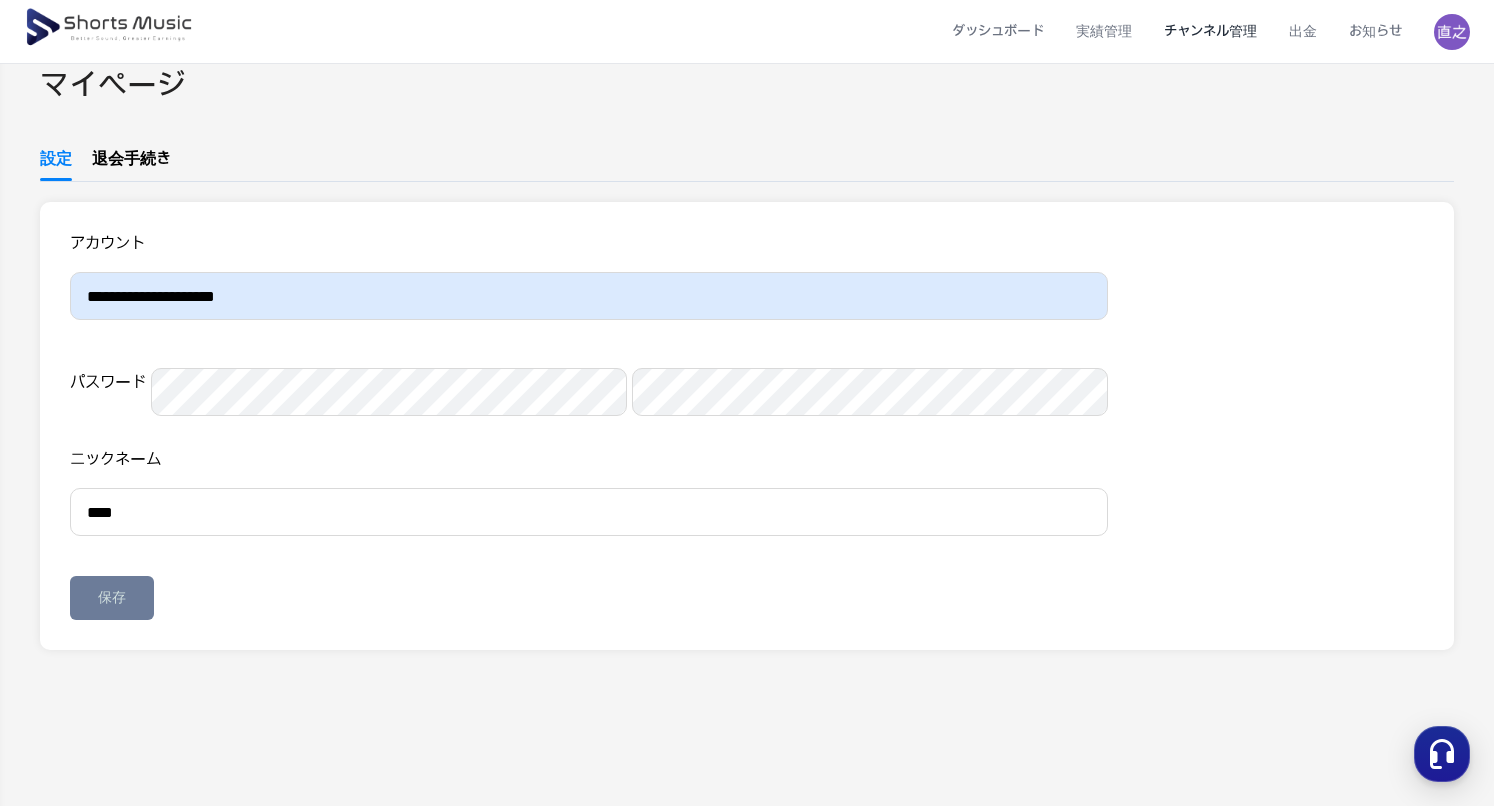 click on "チャンネル管理" at bounding box center [1210, 31] 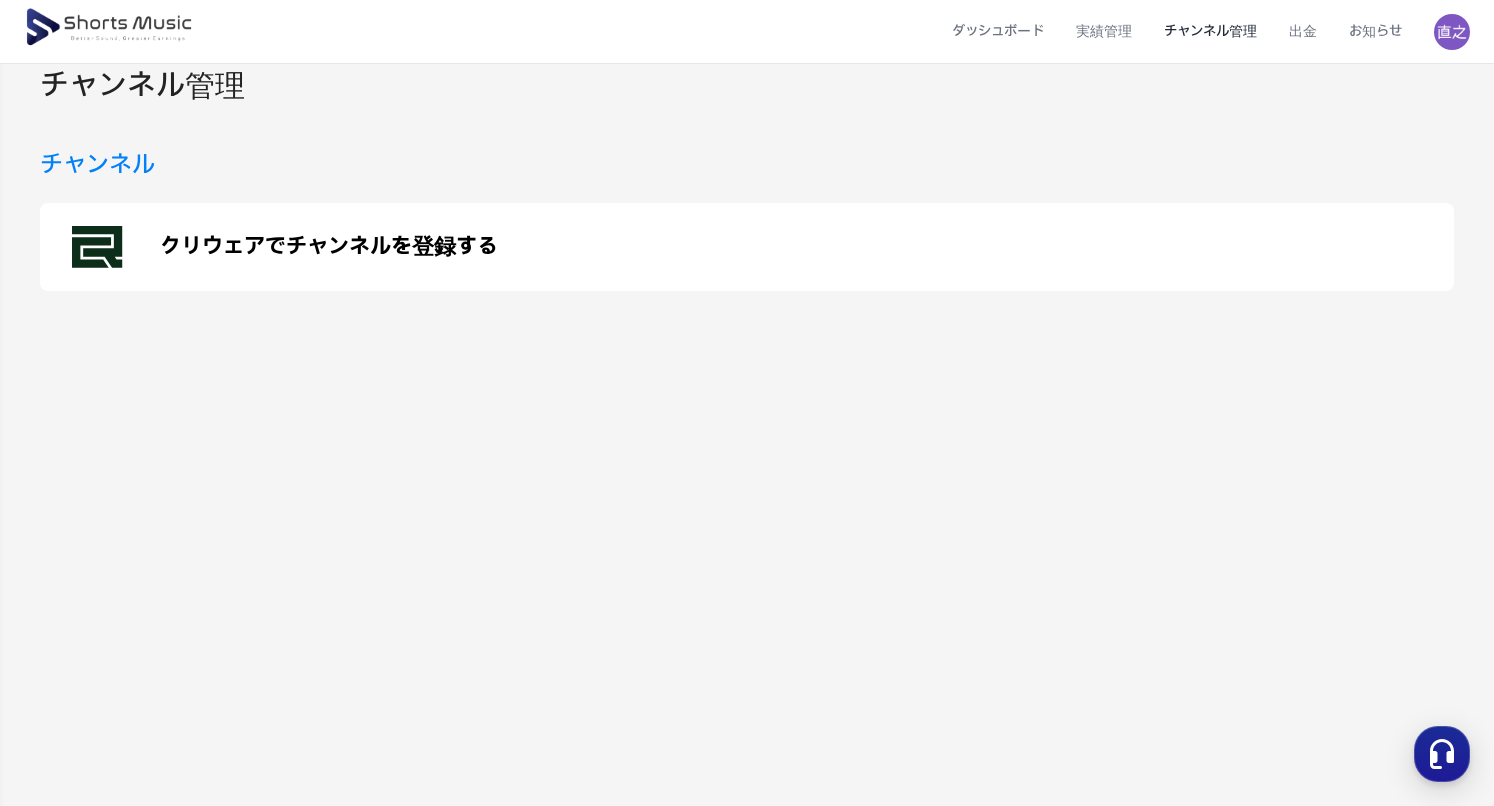 scroll, scrollTop: 0, scrollLeft: 0, axis: both 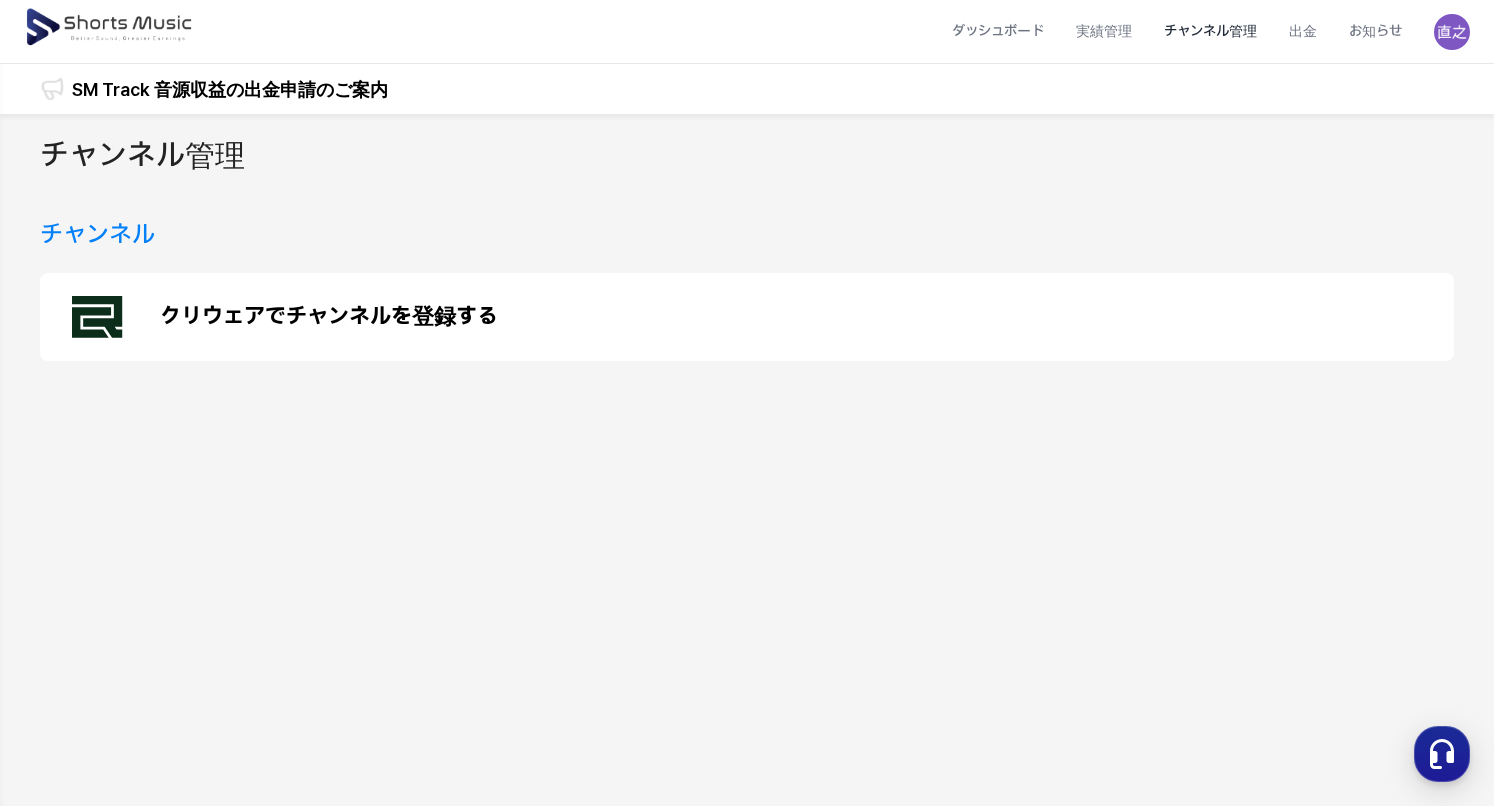 click on "クリウェアでチャンネルを登録する" at bounding box center [329, 317] 